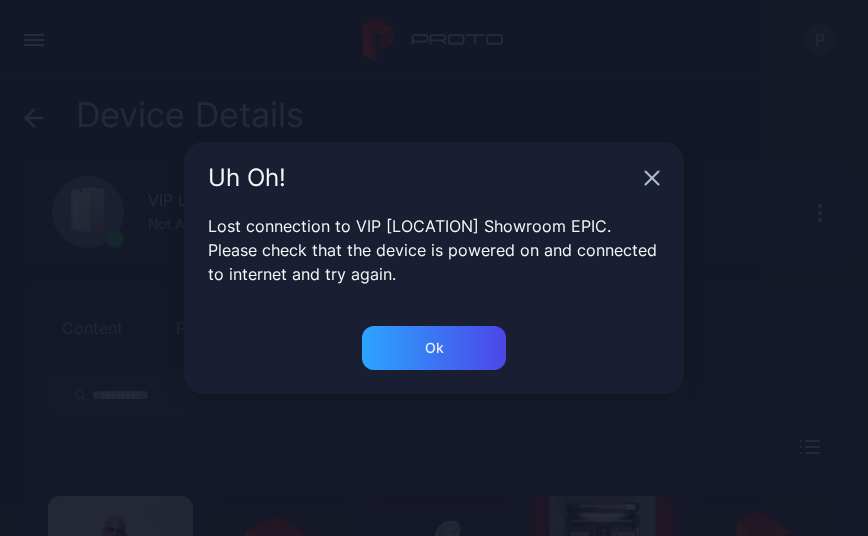 scroll, scrollTop: 0, scrollLeft: 0, axis: both 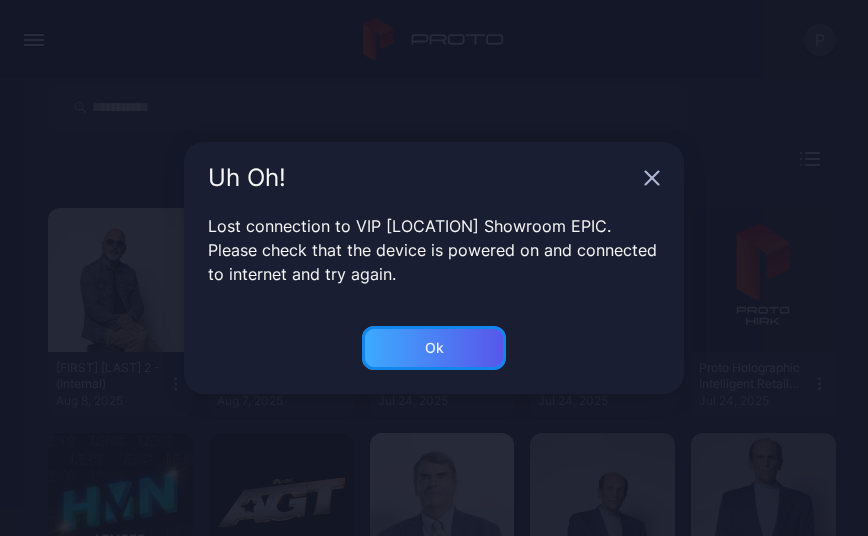click on "Ok" at bounding box center [434, 348] 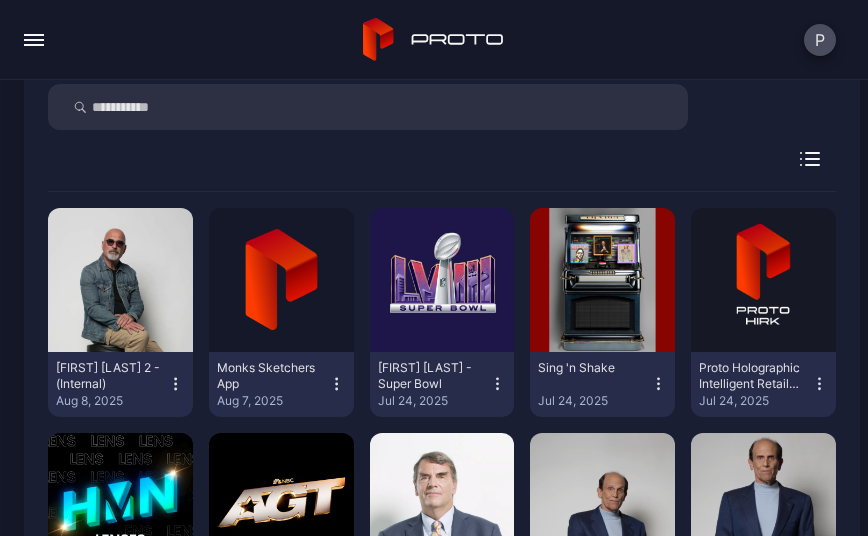 click at bounding box center (34, 35) 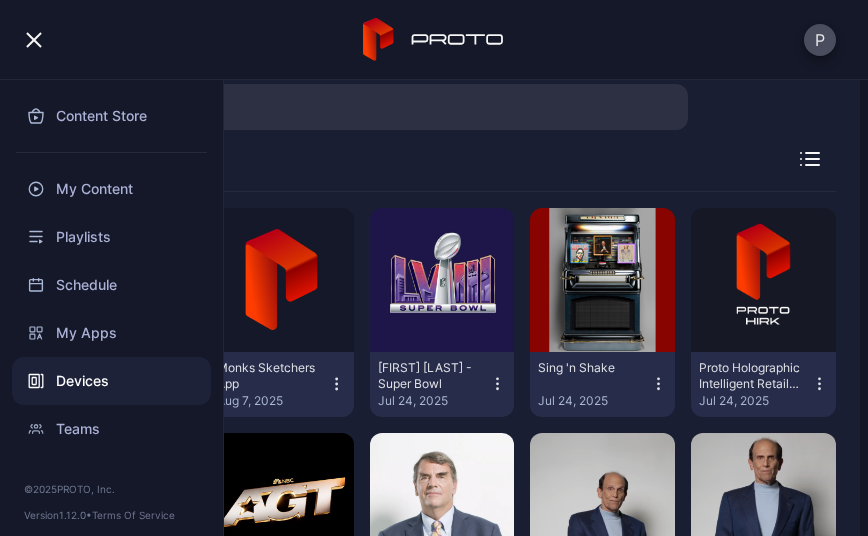 scroll, scrollTop: 53, scrollLeft: 0, axis: vertical 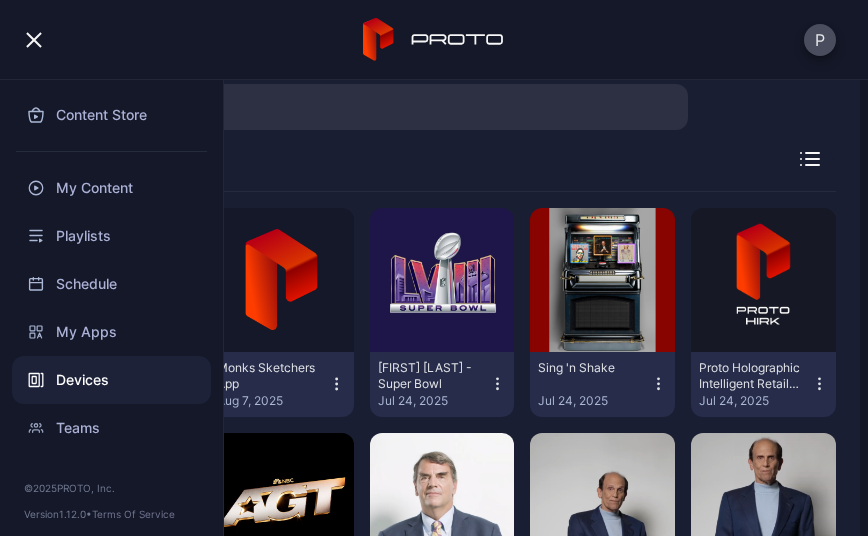 click on "Devices" at bounding box center (111, 380) 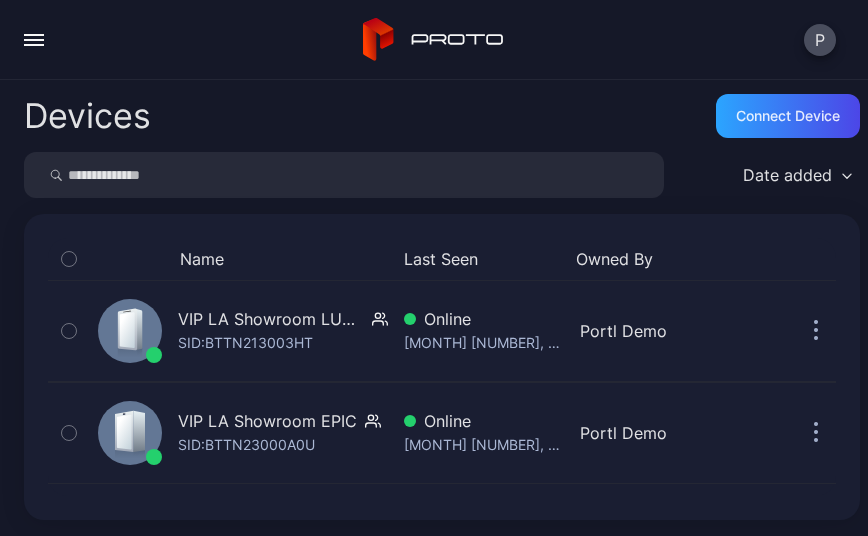 click at bounding box center (344, 175) 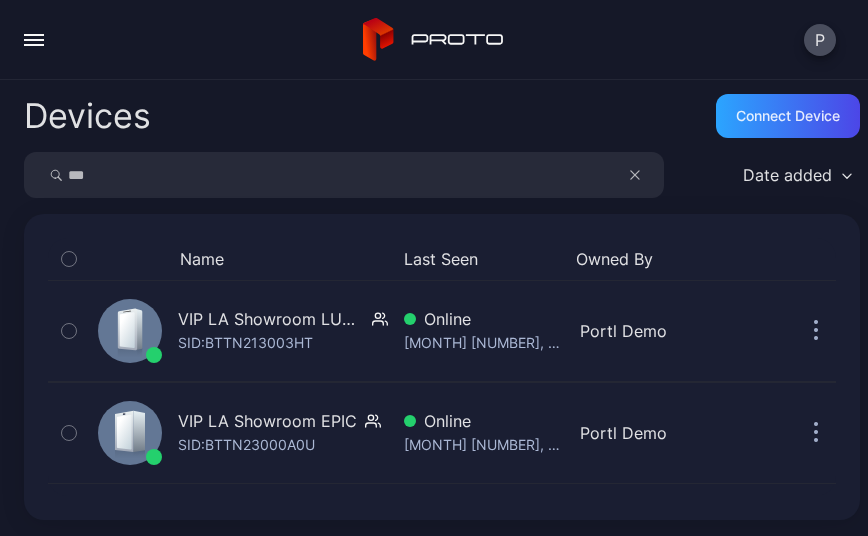 type on "***" 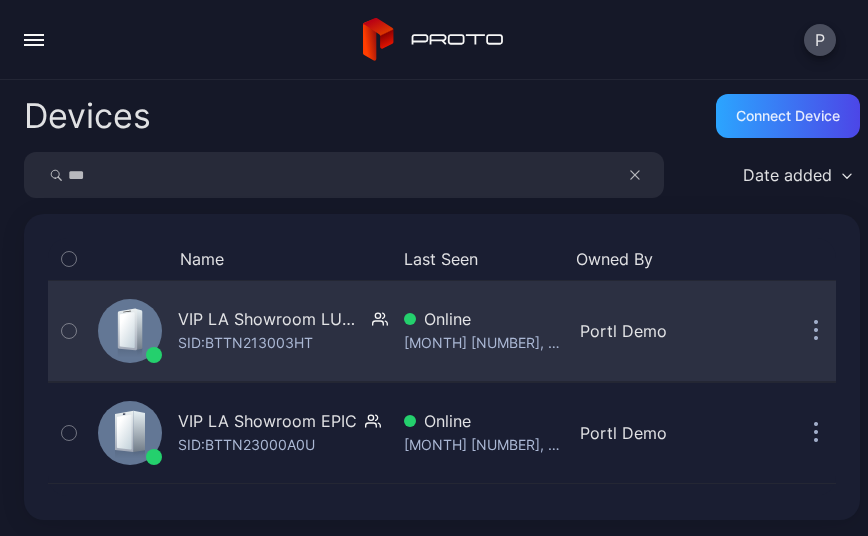 click at bounding box center [816, 331] 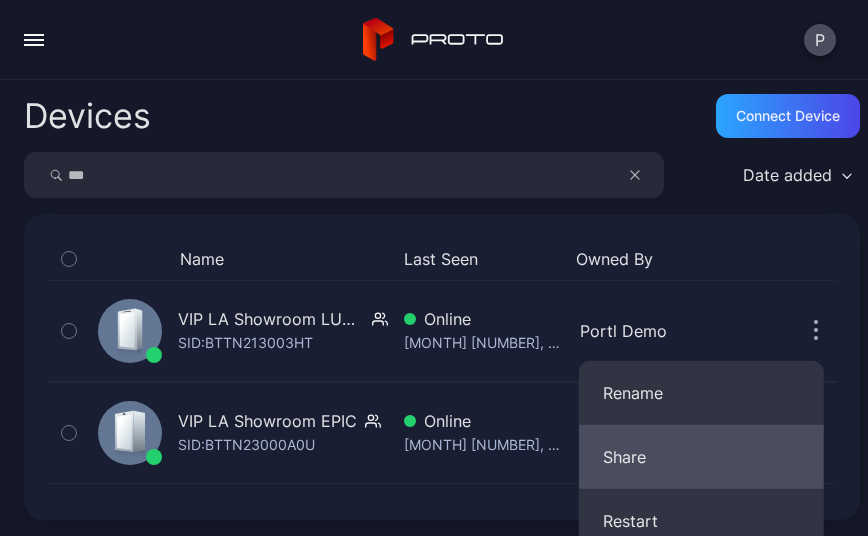 click on "Share" at bounding box center [701, 457] 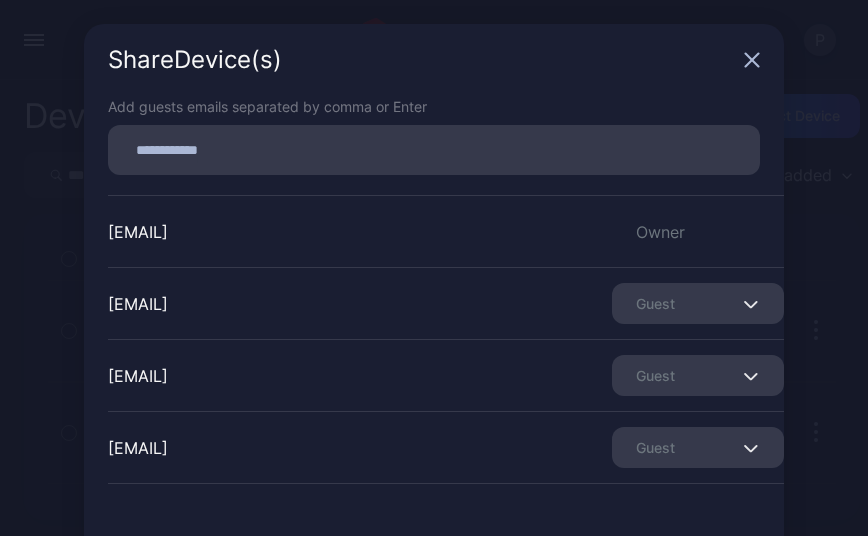 click at bounding box center [434, 150] 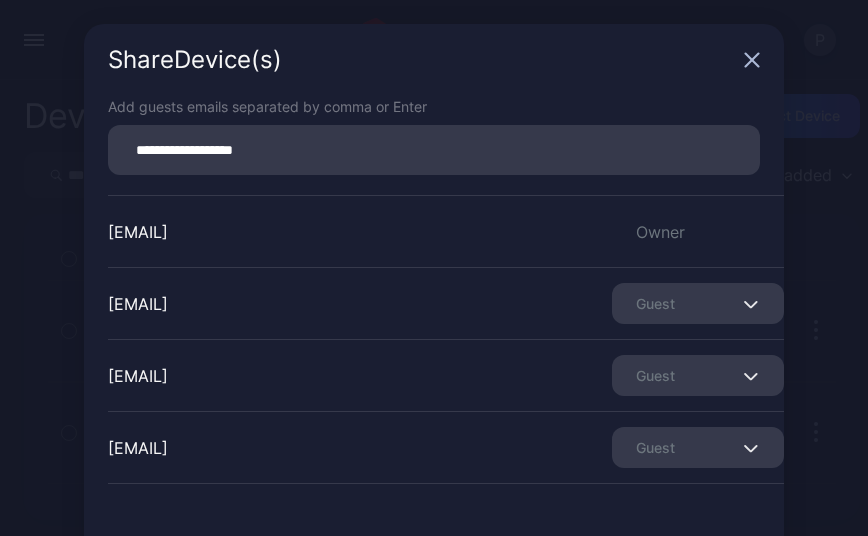 type on "**********" 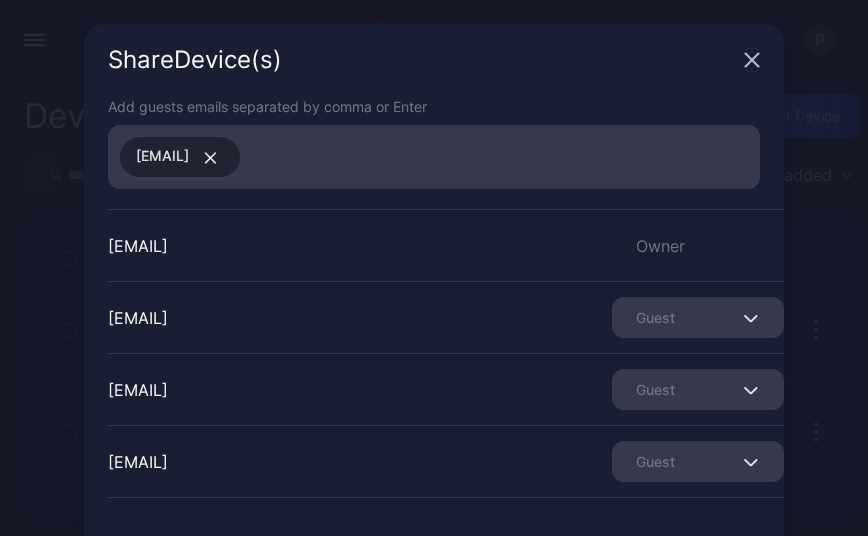 scroll, scrollTop: 0, scrollLeft: 0, axis: both 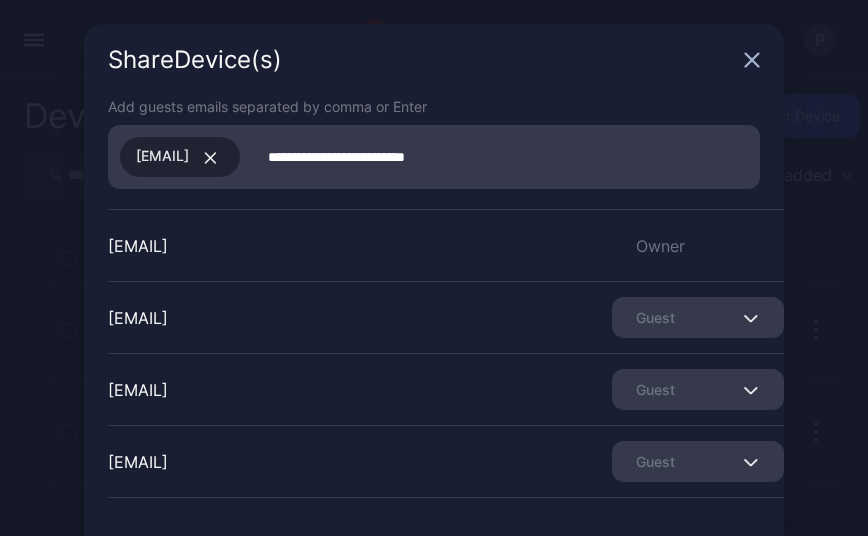 type on "**********" 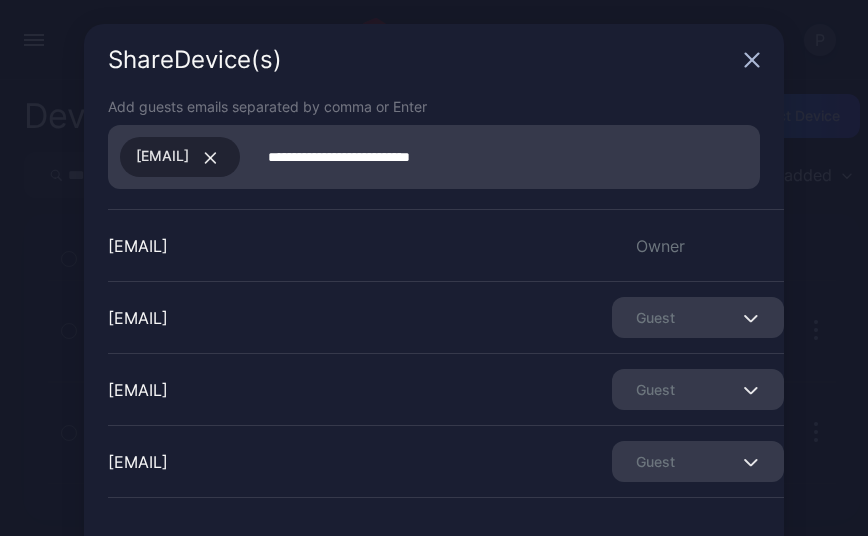 type 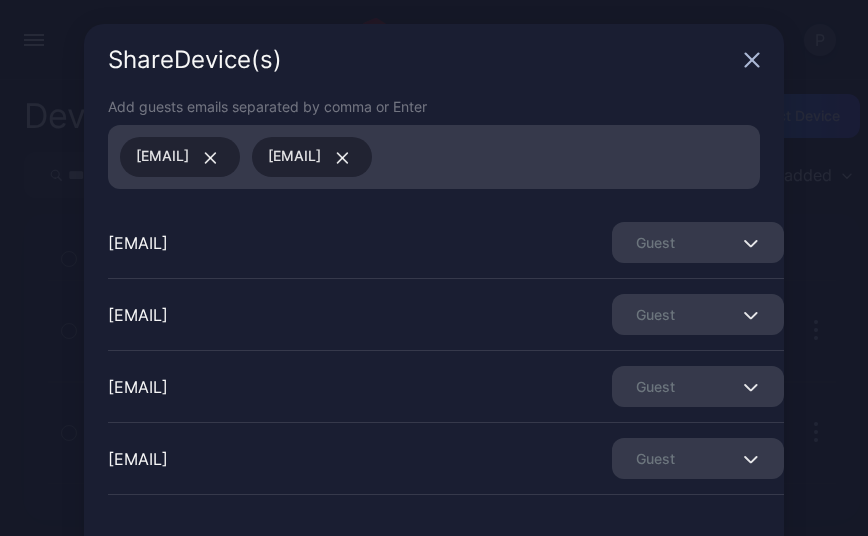 scroll, scrollTop: 348, scrollLeft: 0, axis: vertical 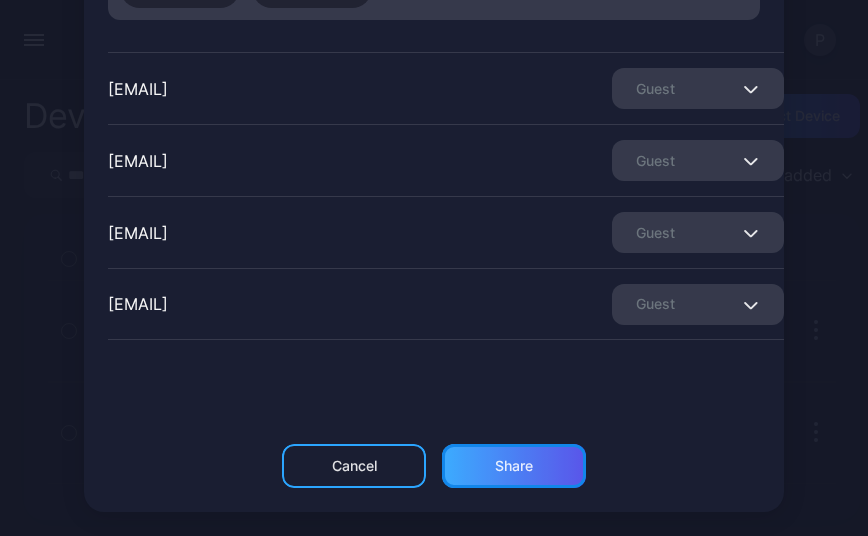 click on "Share" at bounding box center (514, 466) 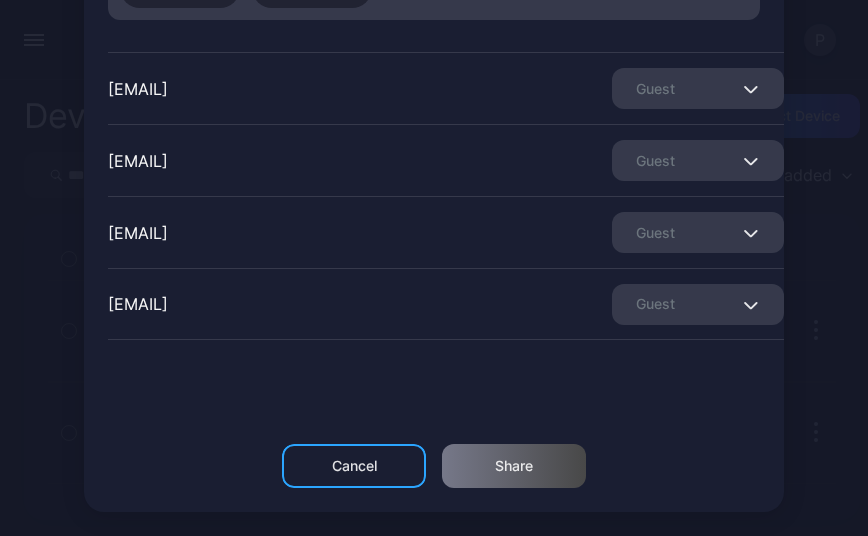 scroll, scrollTop: 155, scrollLeft: 0, axis: vertical 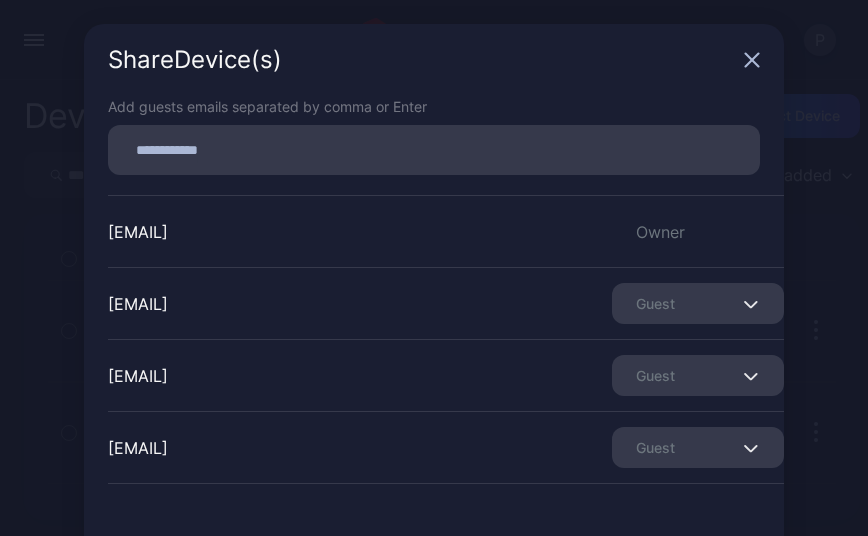 click on "Share  Device (s)" at bounding box center [434, 60] 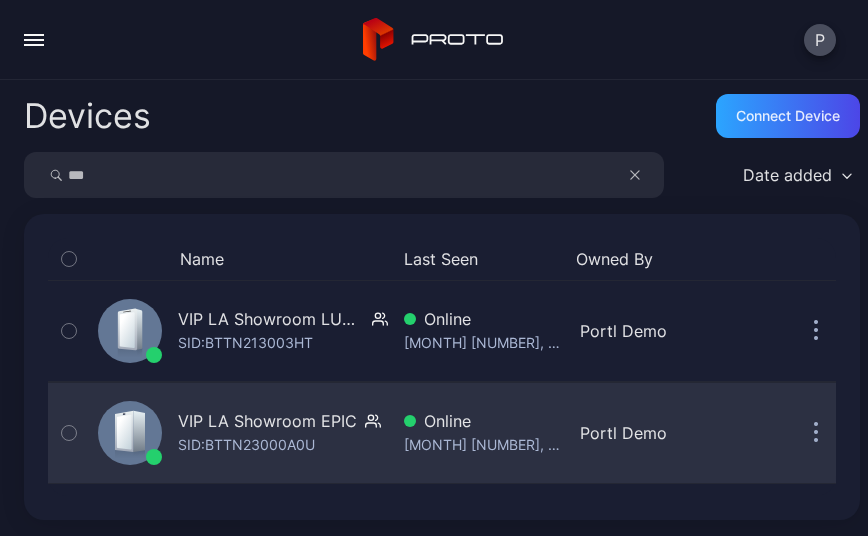 click at bounding box center (816, 433) 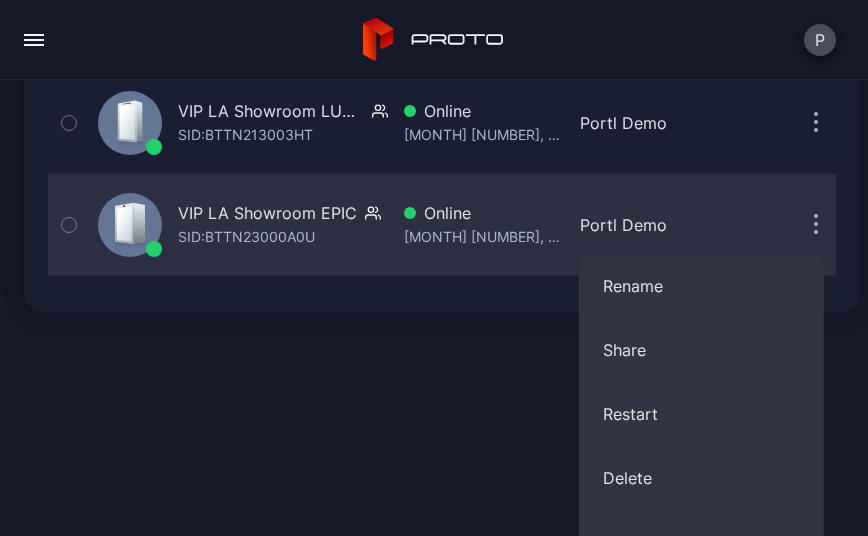 scroll, scrollTop: 460, scrollLeft: 0, axis: vertical 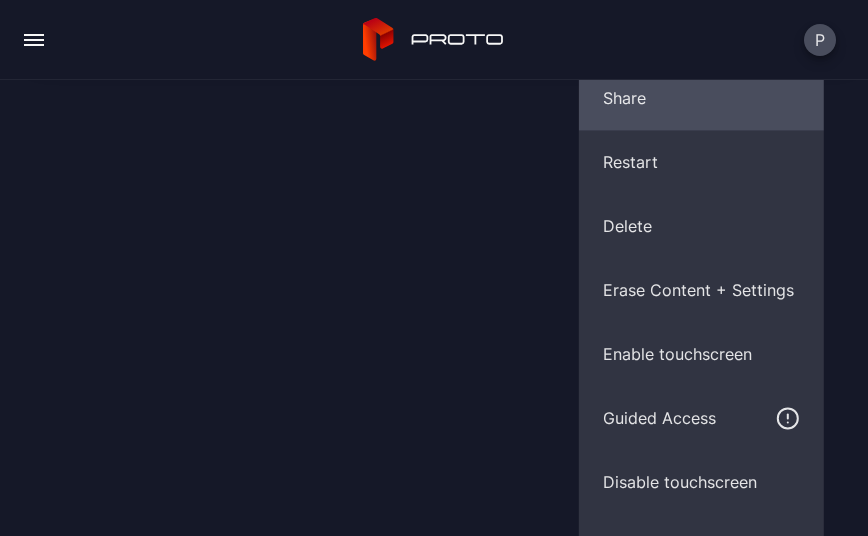 click on "Share" at bounding box center [701, 98] 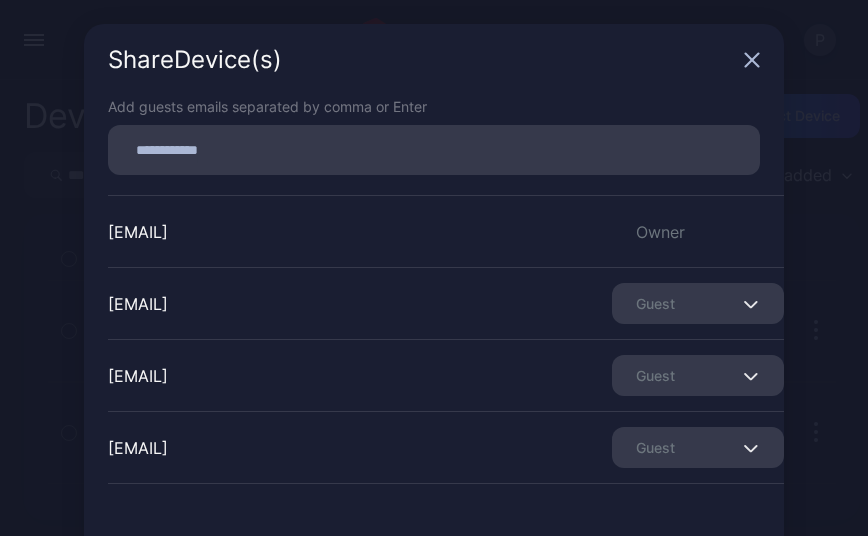 click at bounding box center (434, 150) 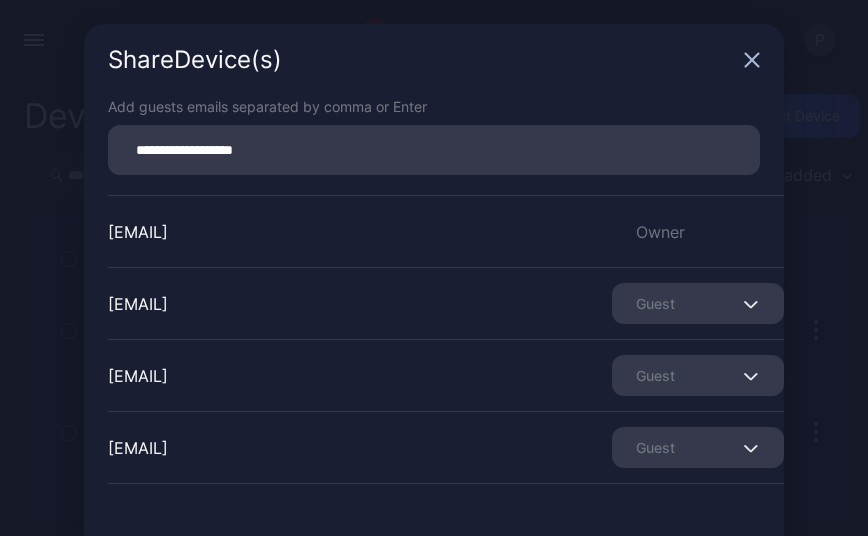 type on "**********" 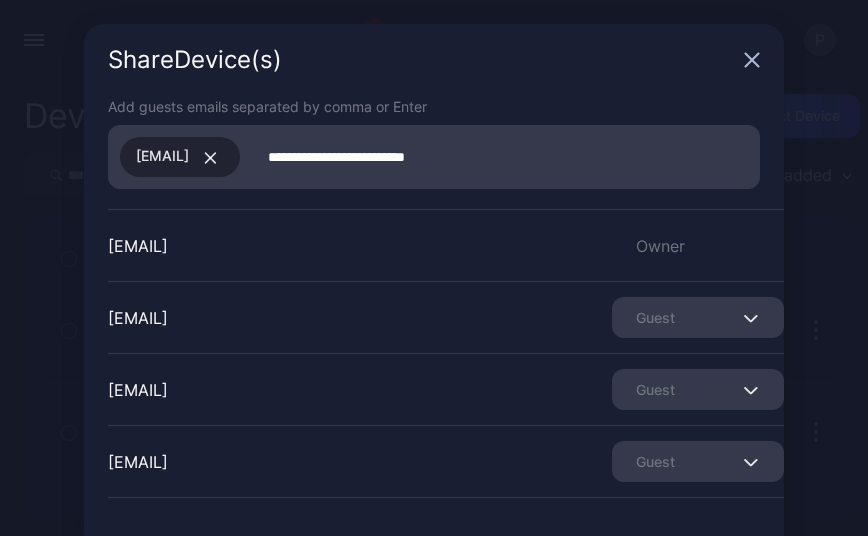 type on "**********" 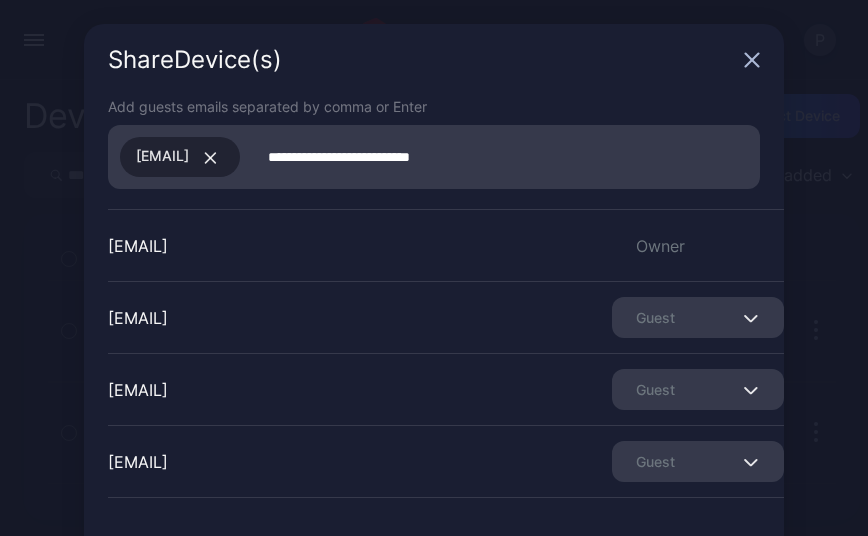 type 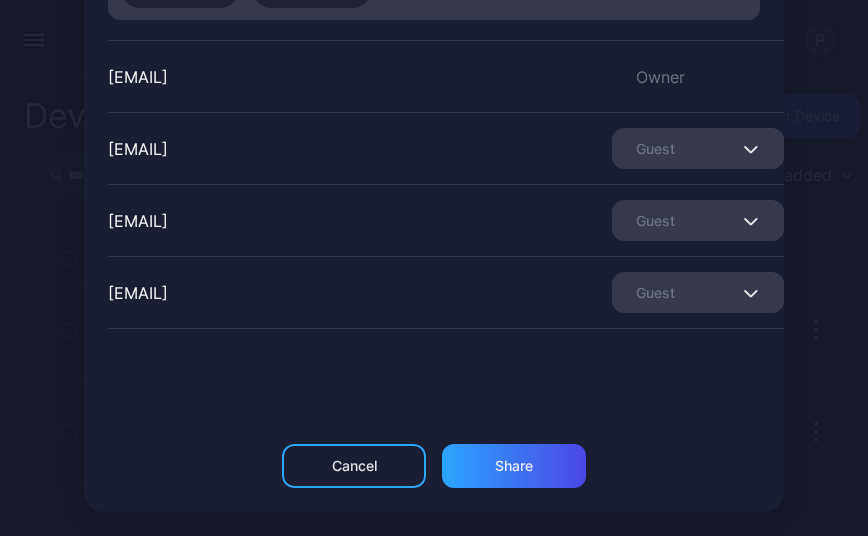 scroll, scrollTop: 207, scrollLeft: 0, axis: vertical 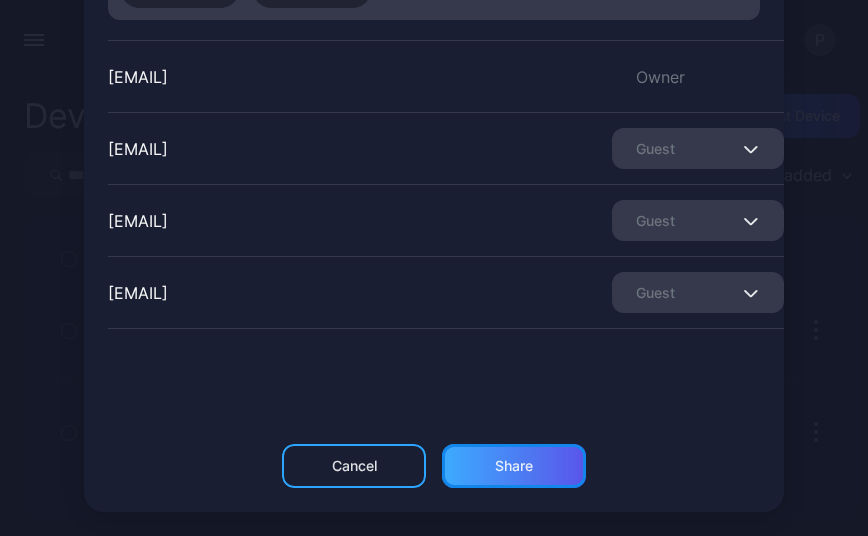 click on "Share" at bounding box center (514, 466) 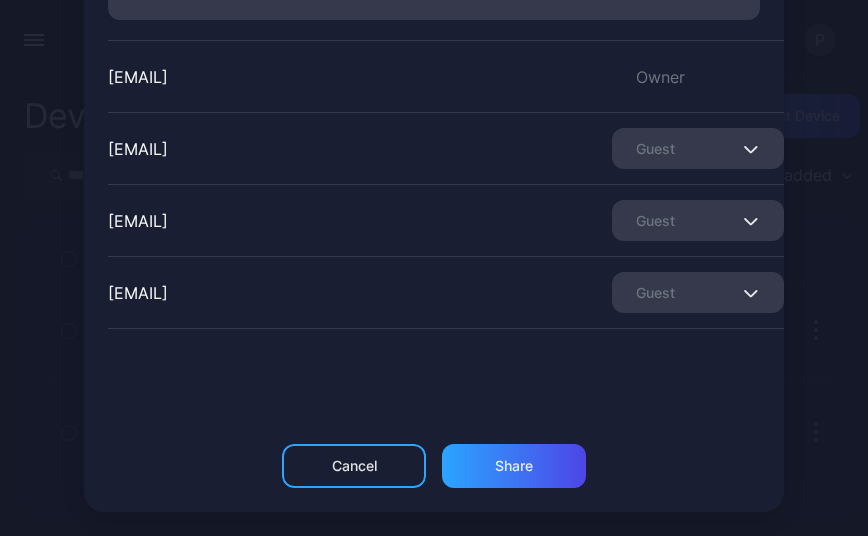 scroll, scrollTop: 0, scrollLeft: 0, axis: both 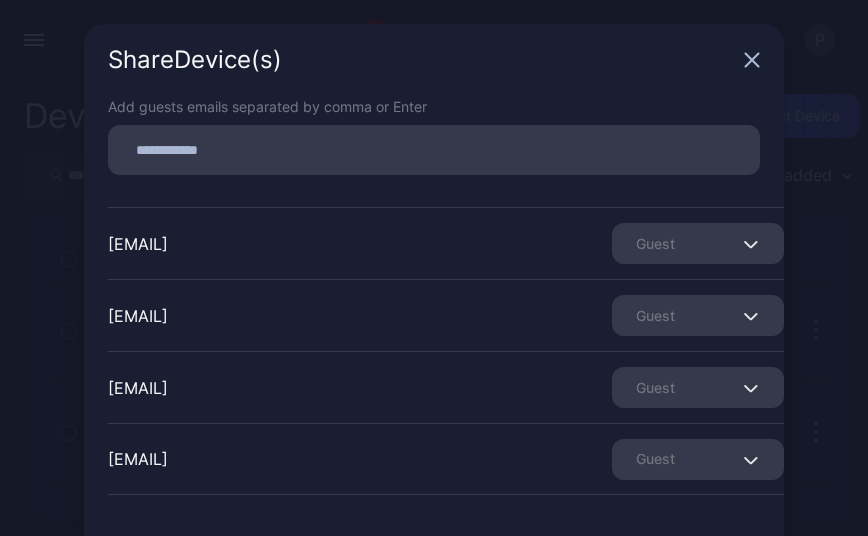 click on "Share  Device (s)" at bounding box center (434, 60) 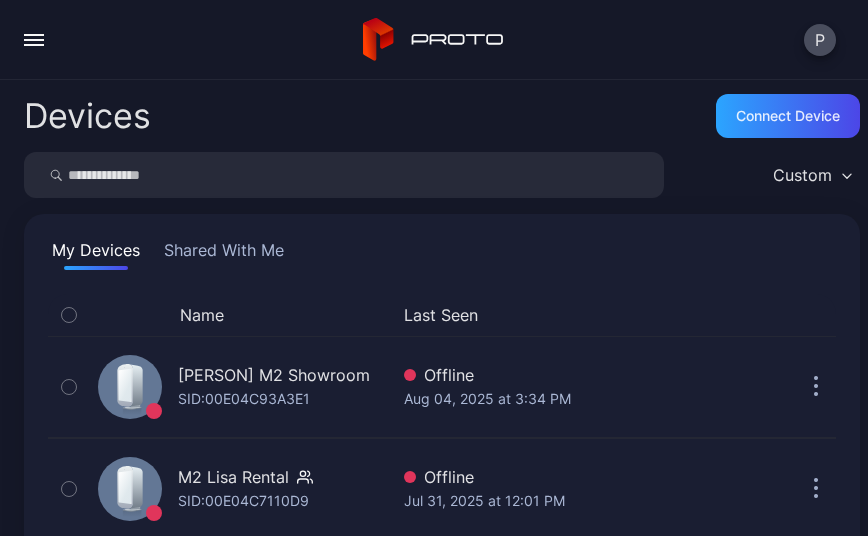 scroll, scrollTop: 0, scrollLeft: 0, axis: both 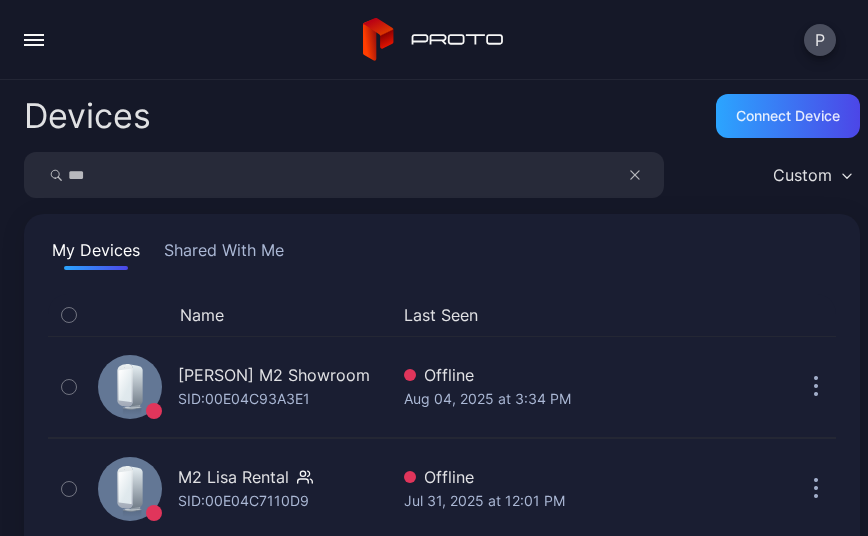 type on "***" 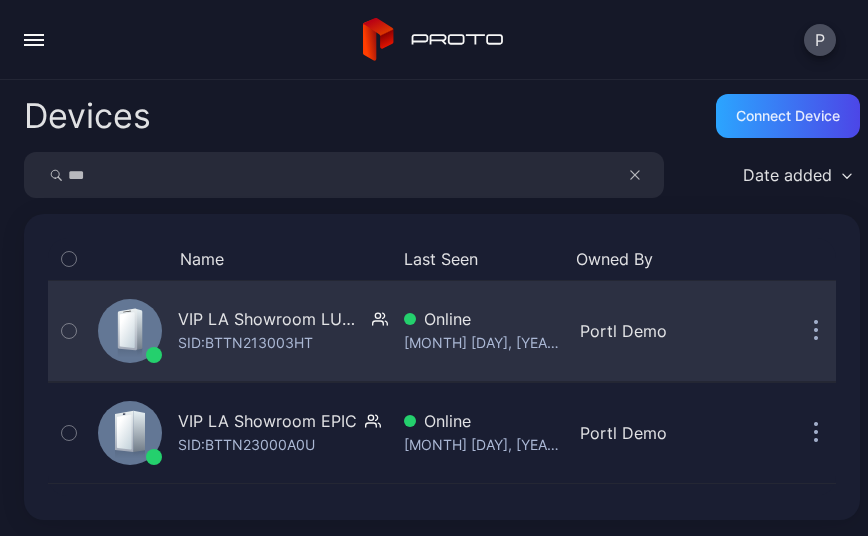 click at bounding box center [816, 331] 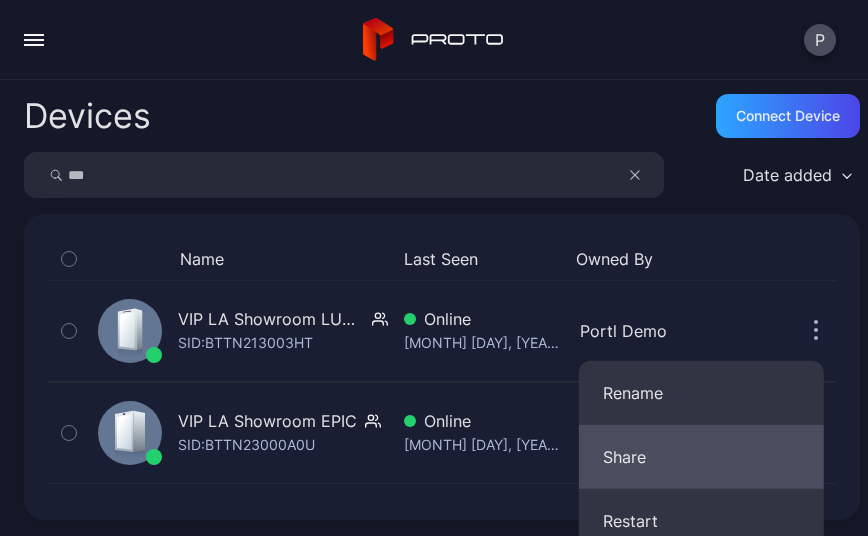 click on "Share" at bounding box center (701, 457) 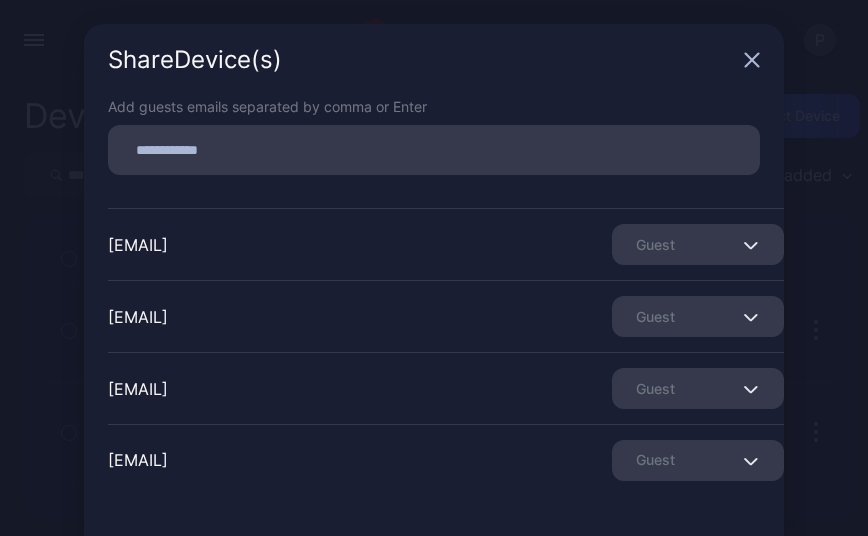 scroll, scrollTop: 420, scrollLeft: 0, axis: vertical 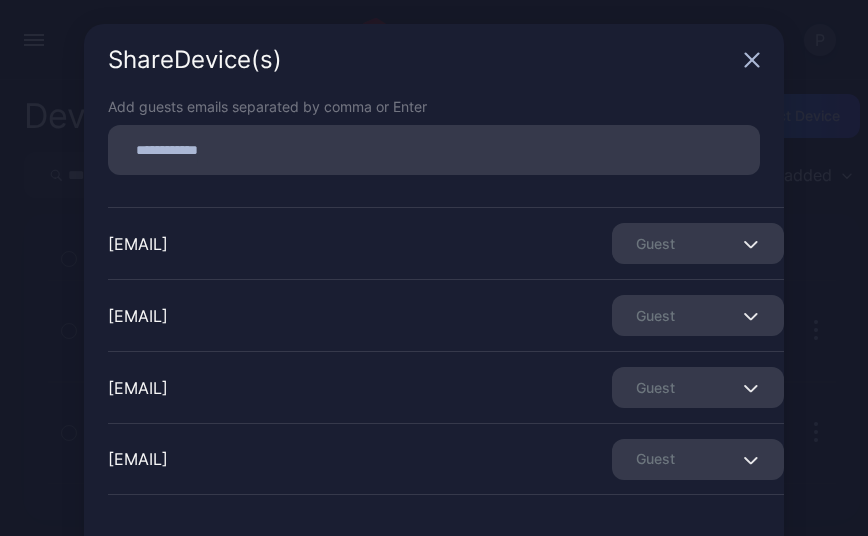 click on "Share  Device (s)" at bounding box center [434, 60] 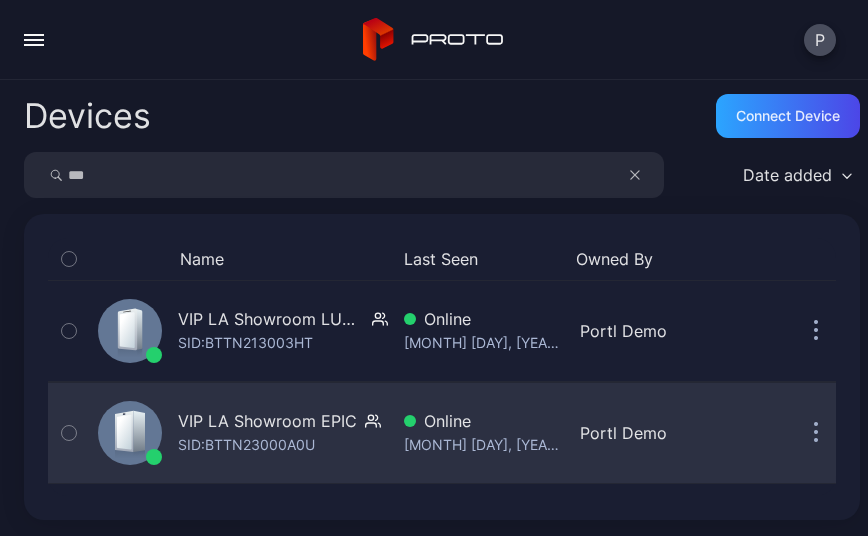 click on "VIP LA Showroom EPIC SID:  BTTN23000A0U Online [MONTH] [DAY], [YEAR] at [TIME] Portl Demo" at bounding box center [442, 433] 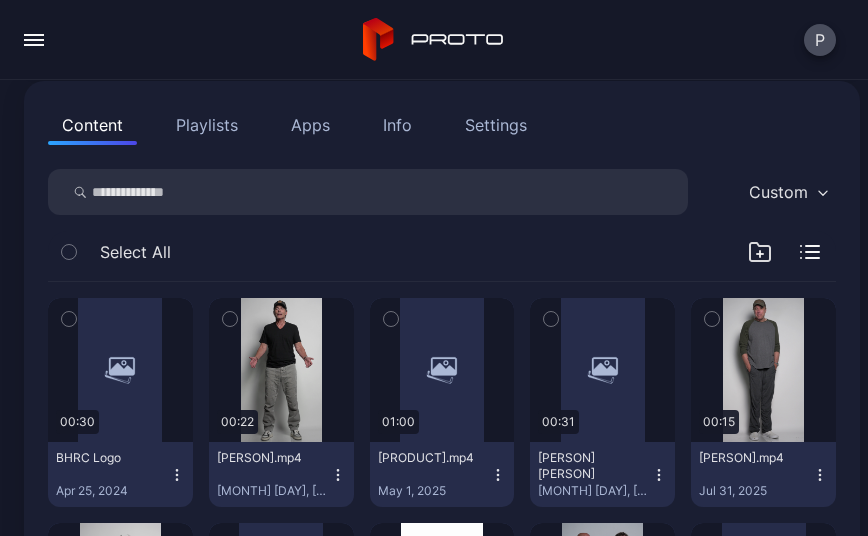 scroll, scrollTop: 211, scrollLeft: 0, axis: vertical 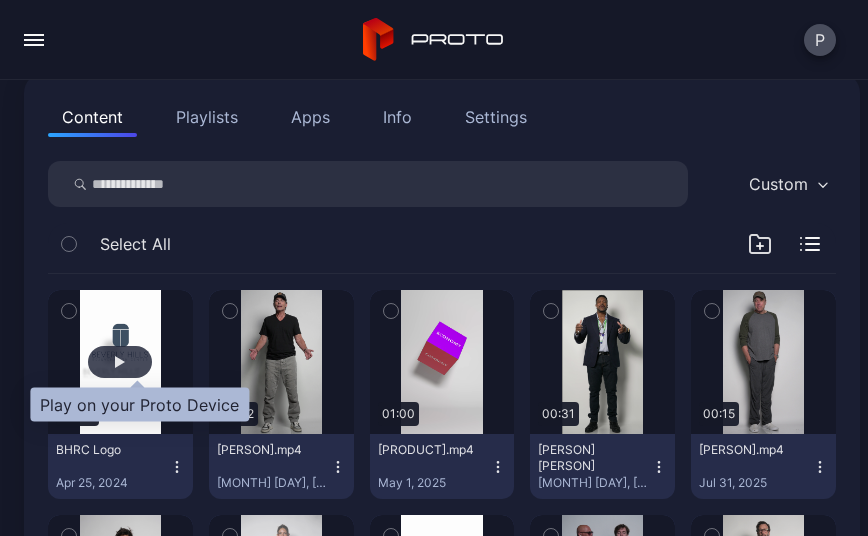 click at bounding box center [120, 362] 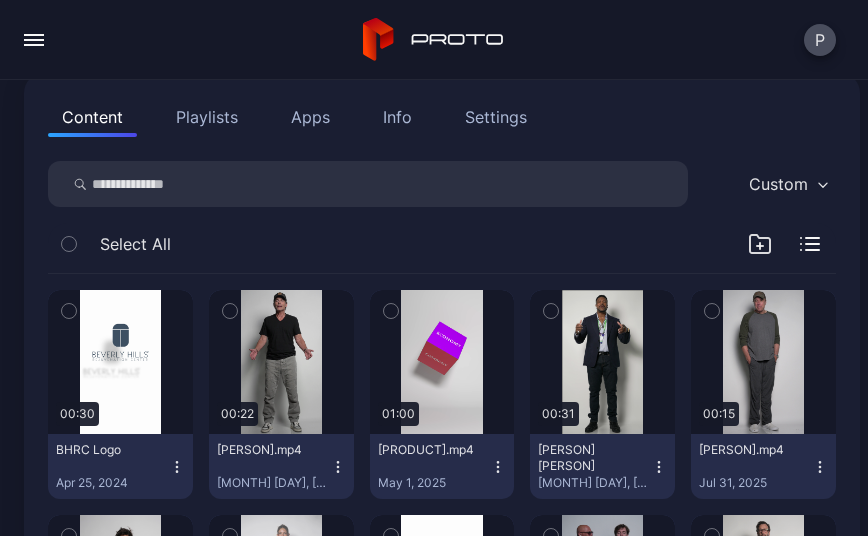 click on "Apps" at bounding box center [310, 117] 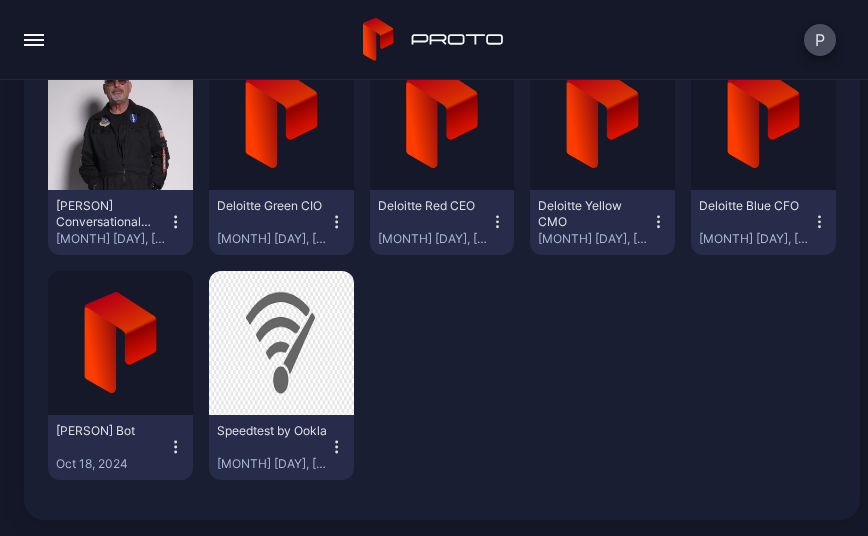 scroll, scrollTop: 1678, scrollLeft: 0, axis: vertical 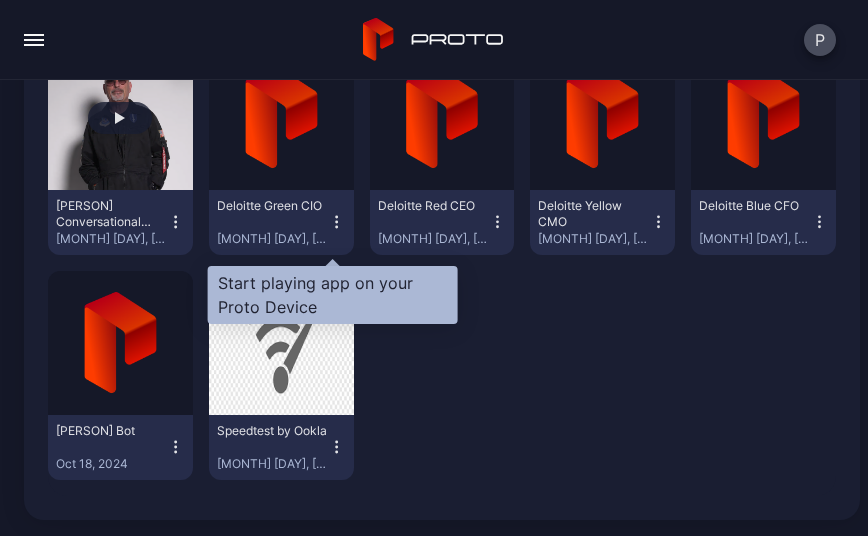 click at bounding box center (120, 118) 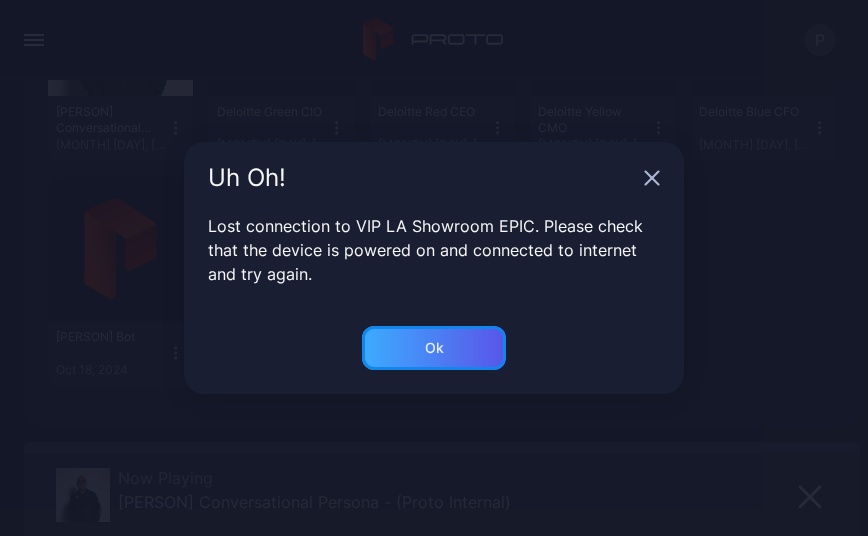 click on "Ok" at bounding box center [434, 348] 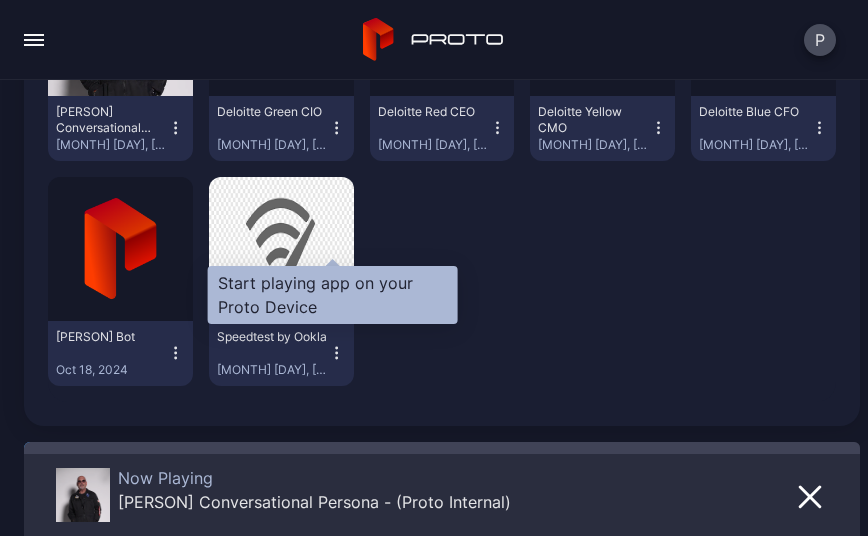 click at bounding box center [120, 24] 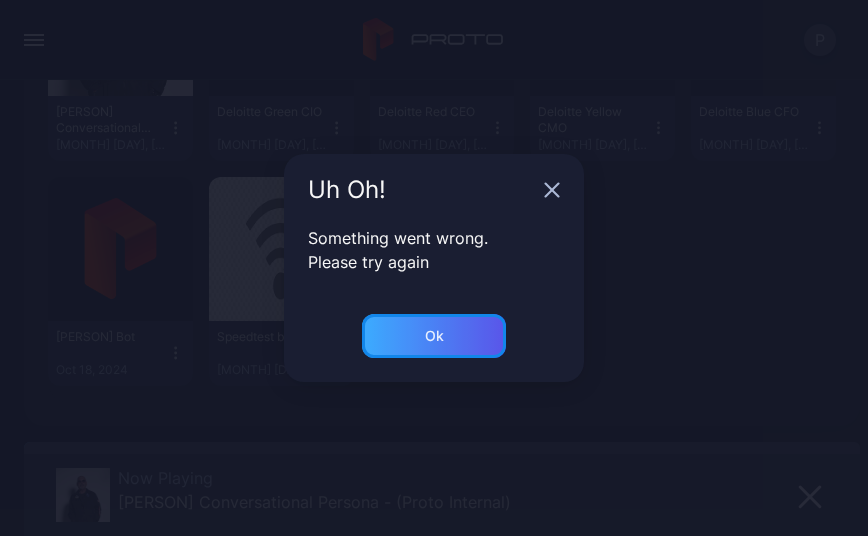 click on "Ok" at bounding box center (434, 336) 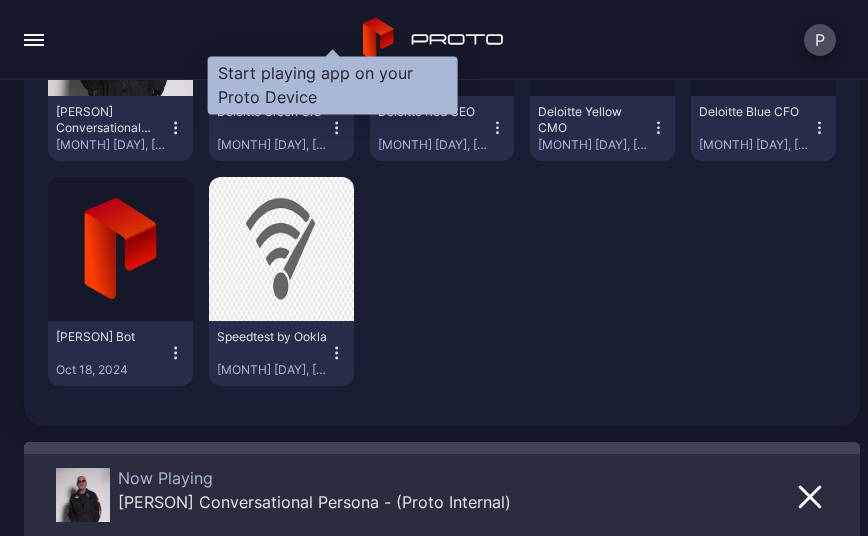scroll, scrollTop: 1750, scrollLeft: 0, axis: vertical 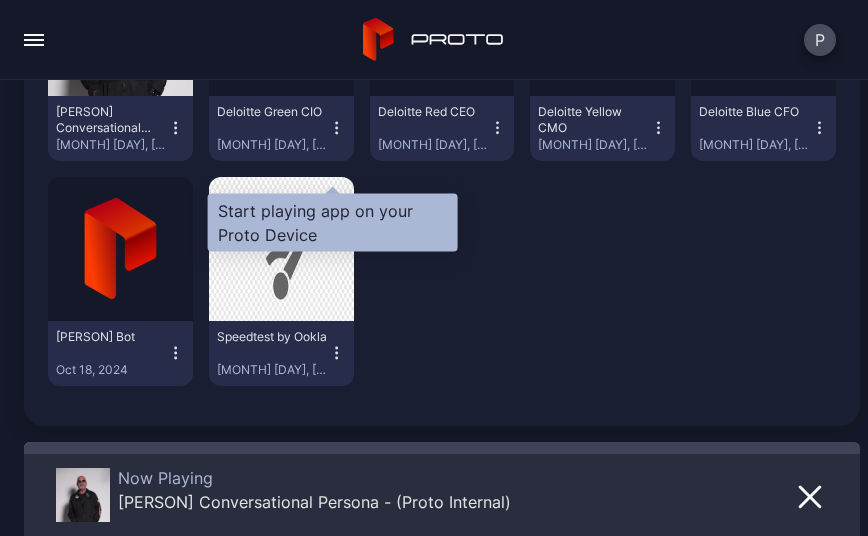 click at bounding box center [120, 24] 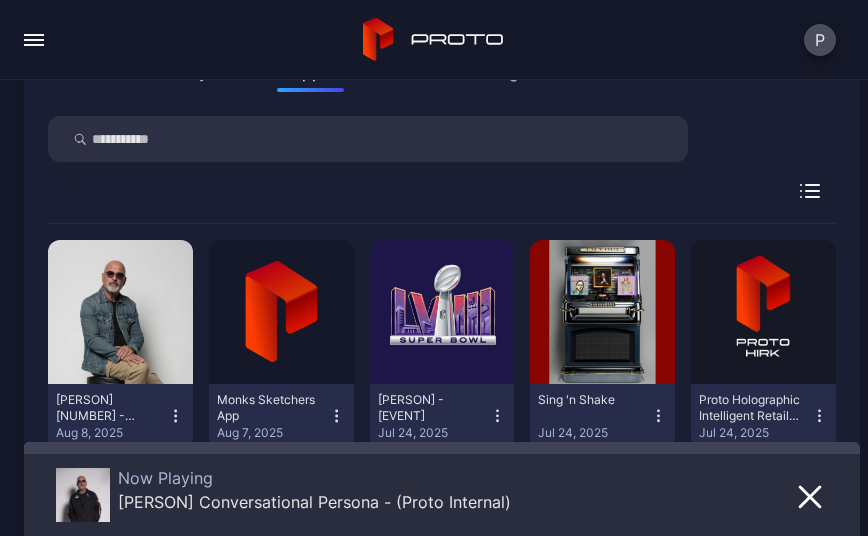 scroll, scrollTop: 298, scrollLeft: 0, axis: vertical 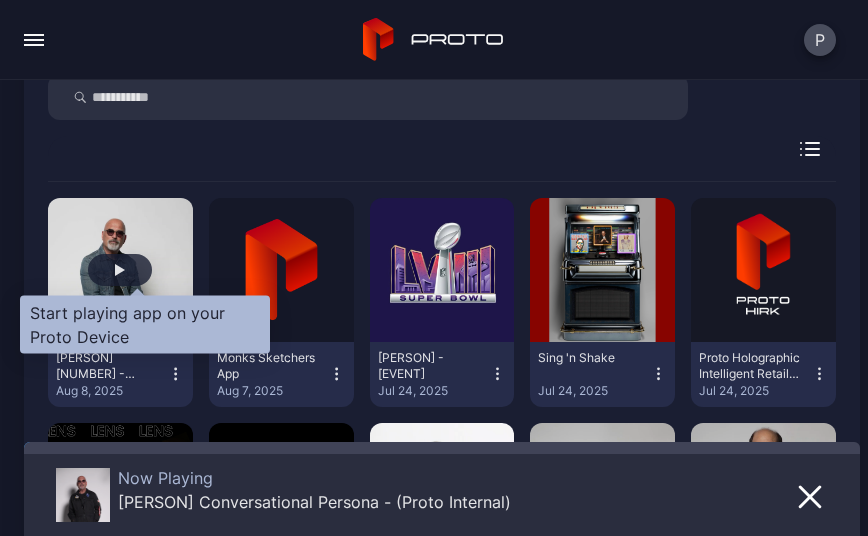 click at bounding box center [120, 270] 